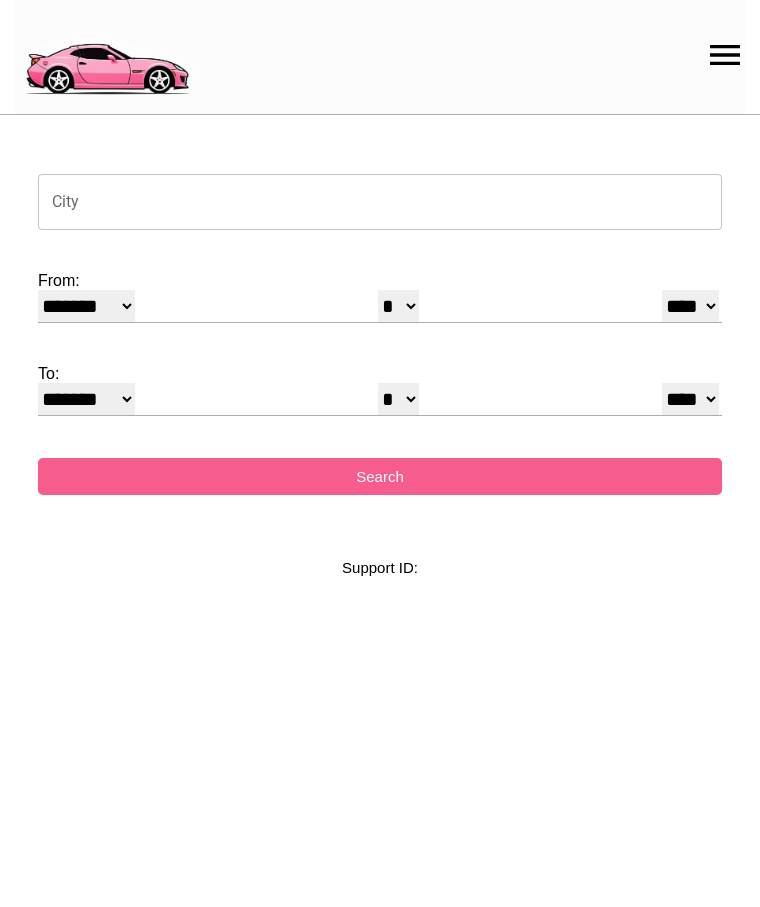 select on "*" 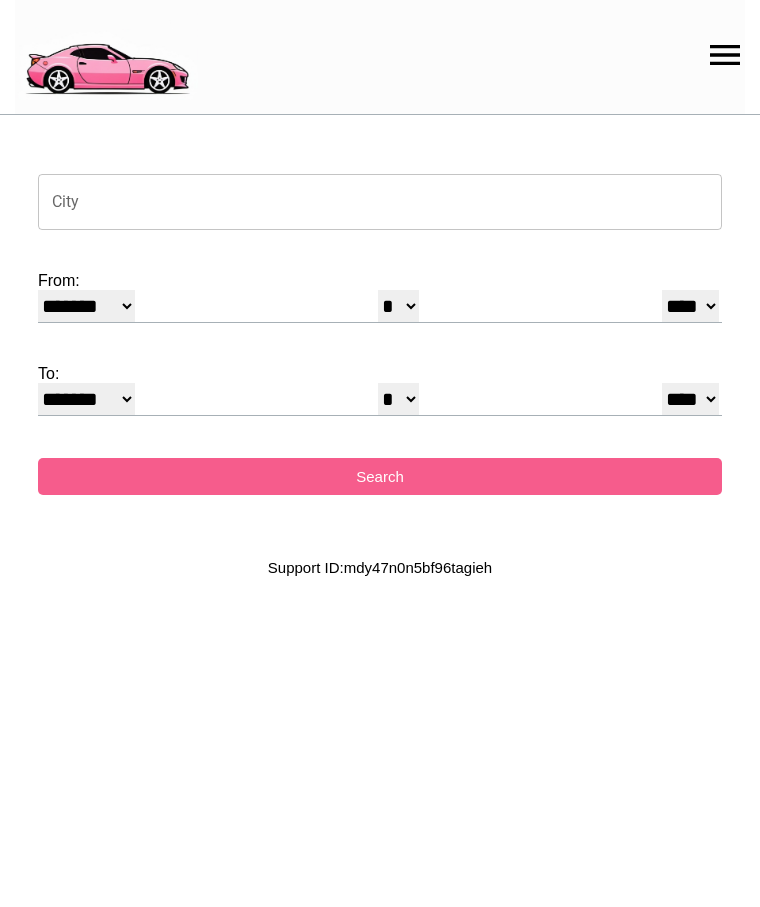 scroll, scrollTop: 0, scrollLeft: 0, axis: both 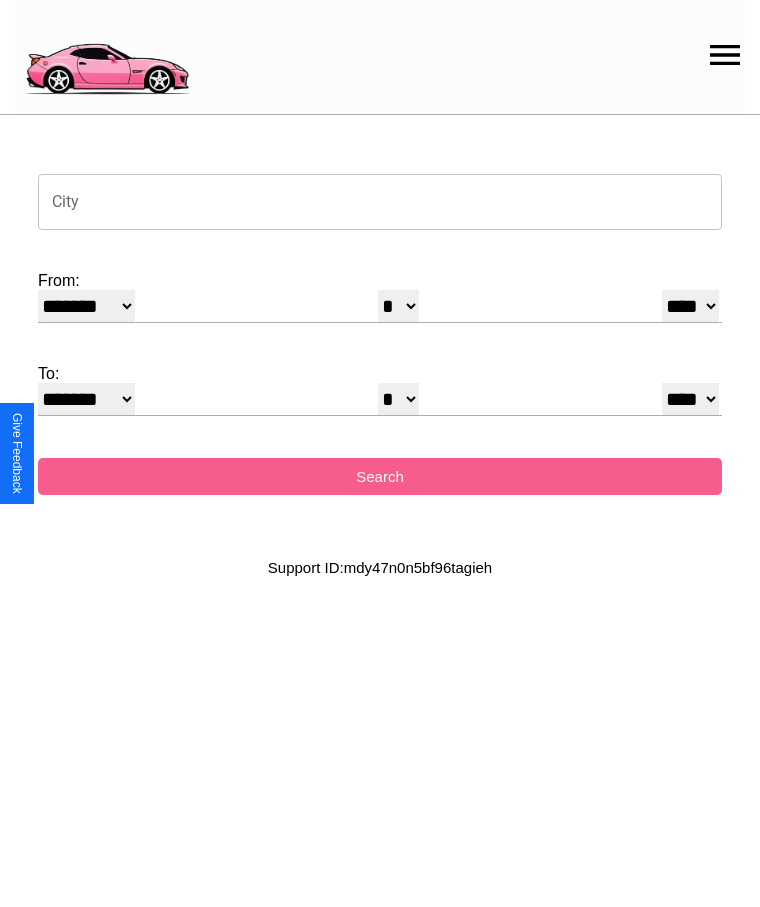 click 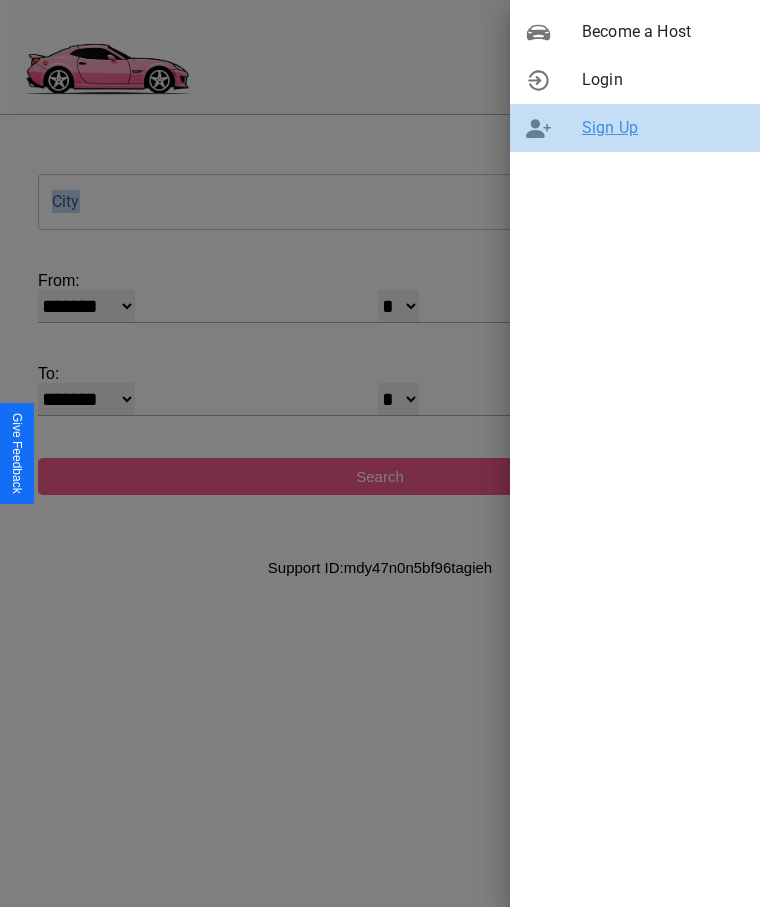 click on "Sign Up" at bounding box center (663, 128) 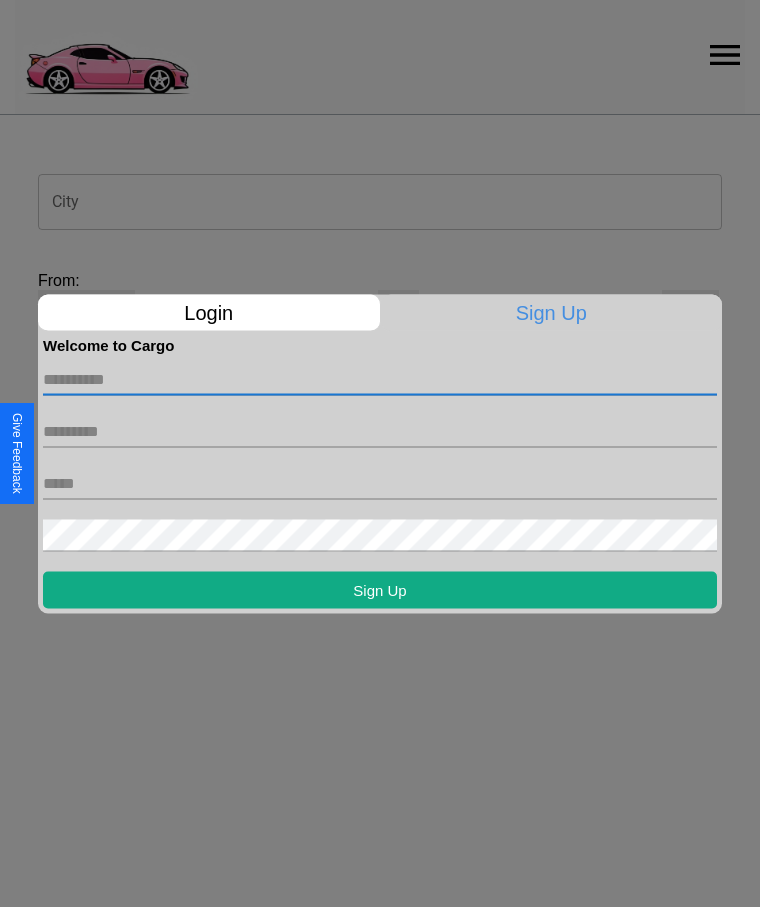 click at bounding box center (380, 379) 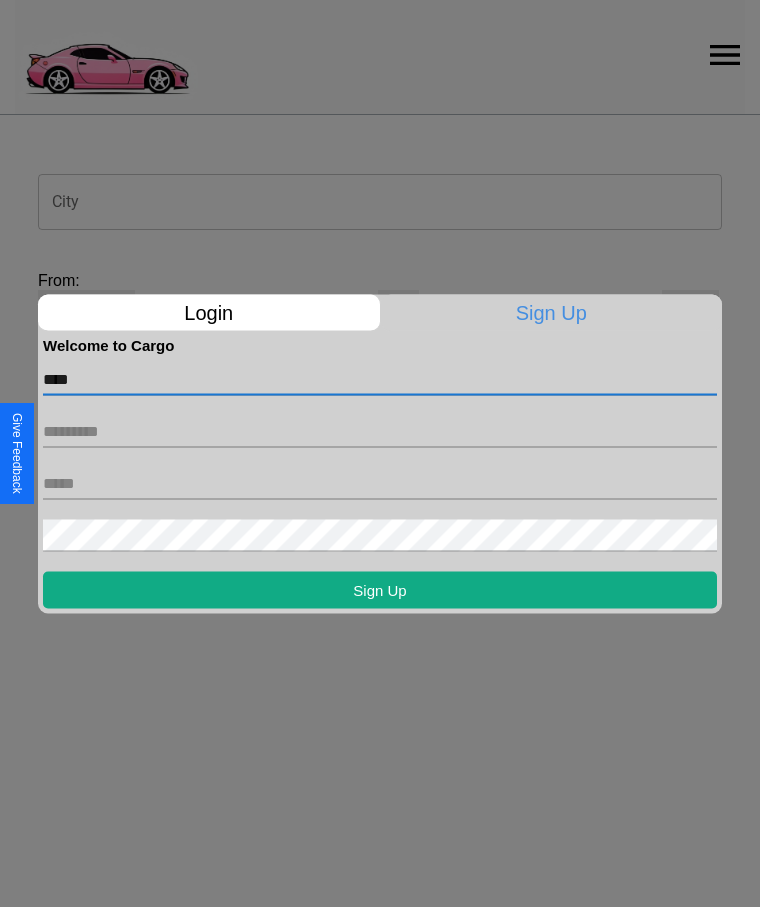 type on "****" 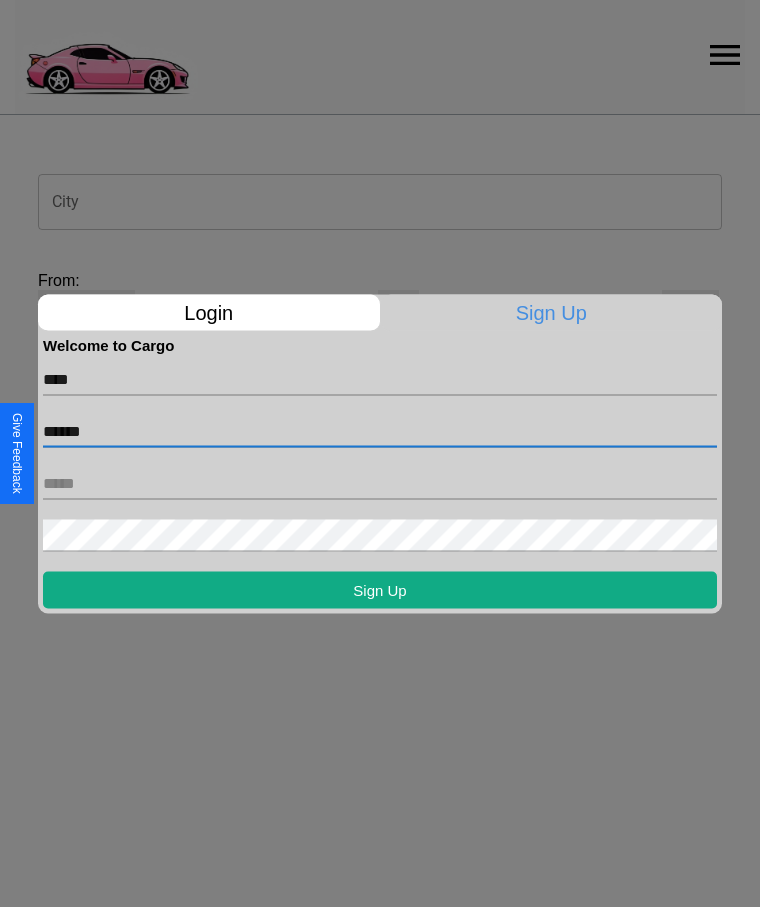 type on "******" 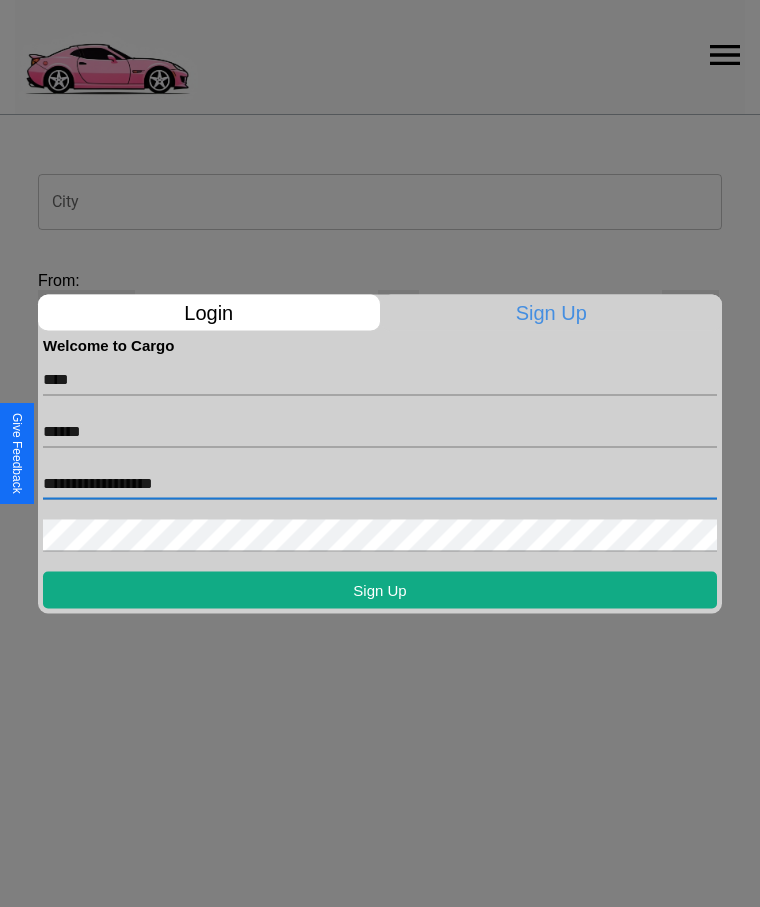 type on "**********" 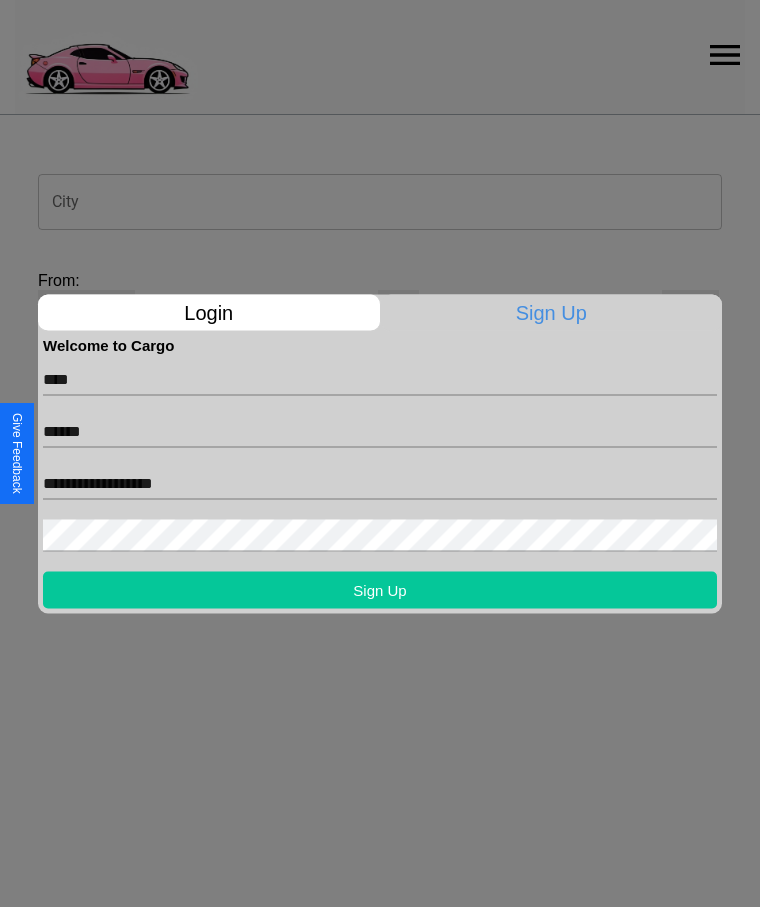 click on "Sign Up" at bounding box center (380, 589) 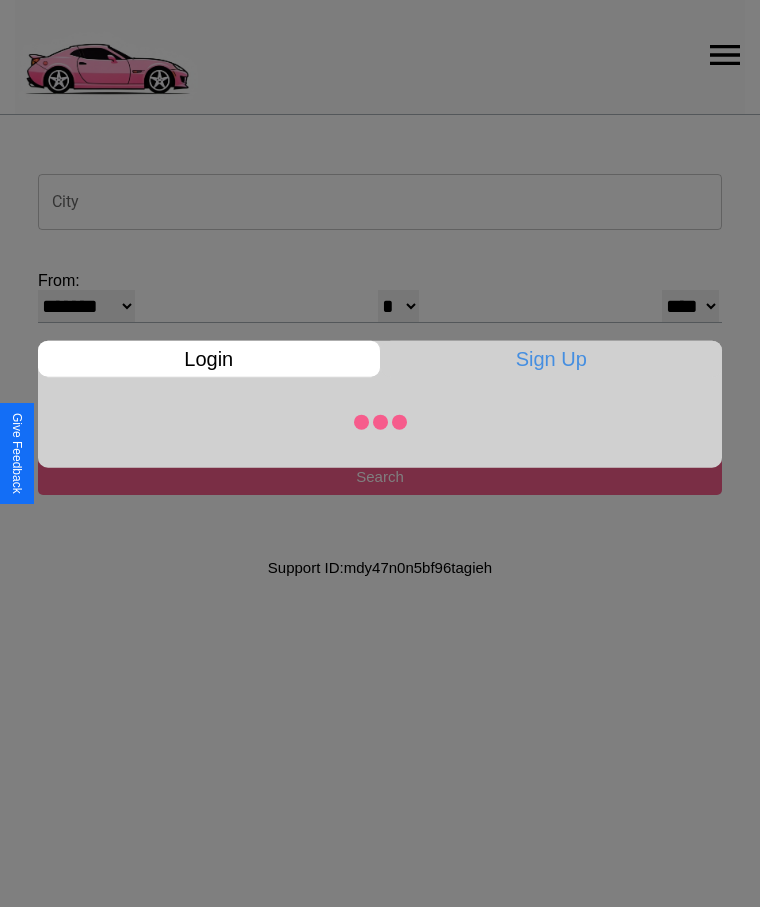 select on "*" 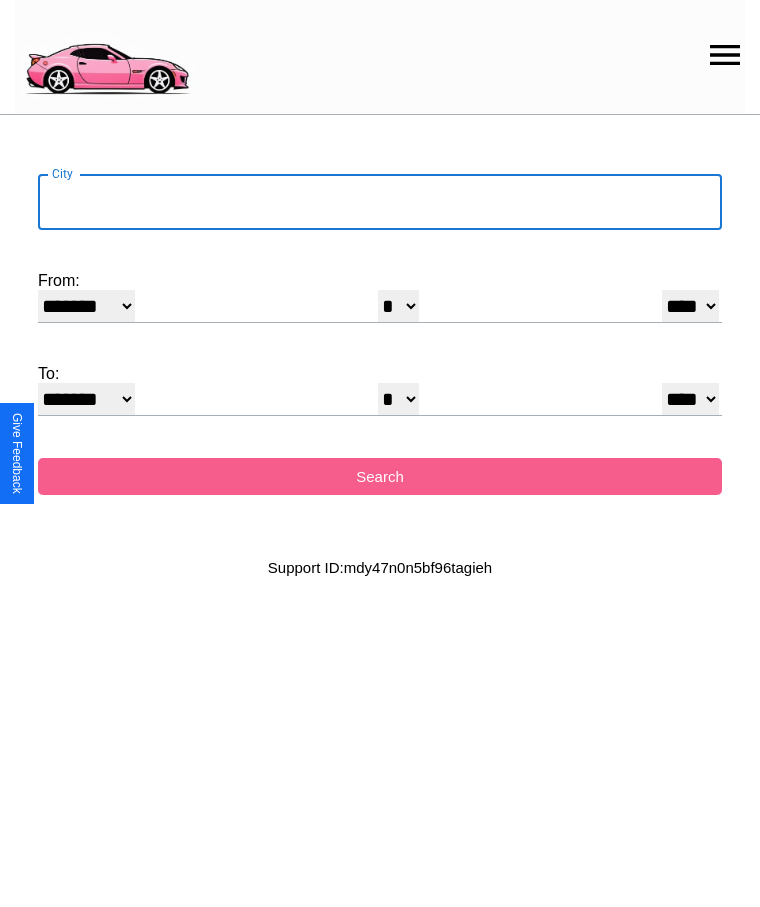 click on "City" at bounding box center (380, 202) 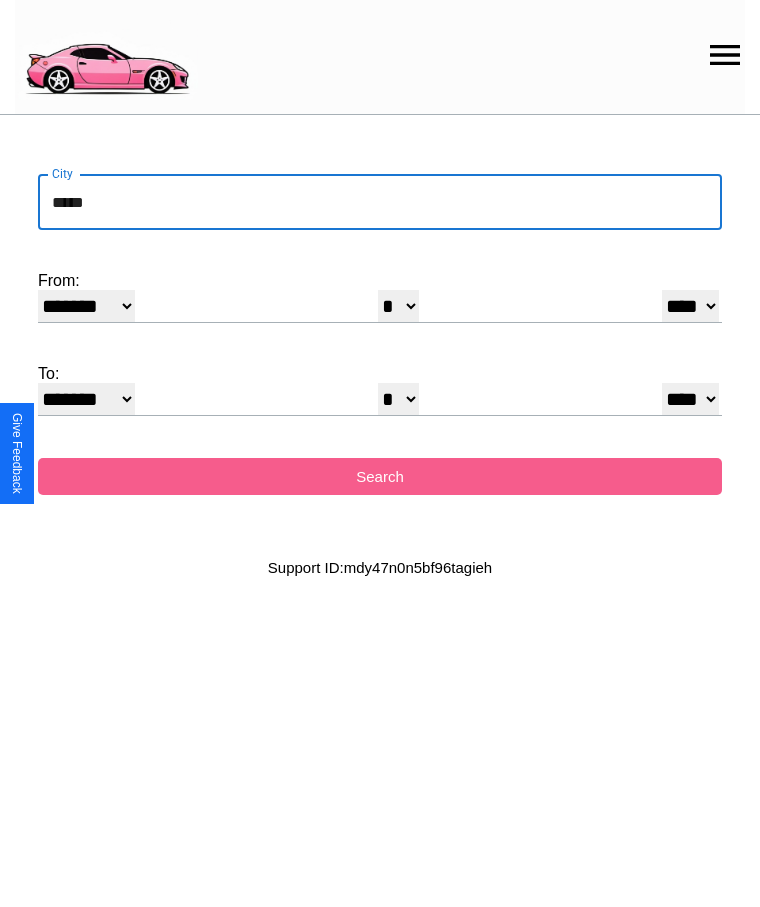 type on "*****" 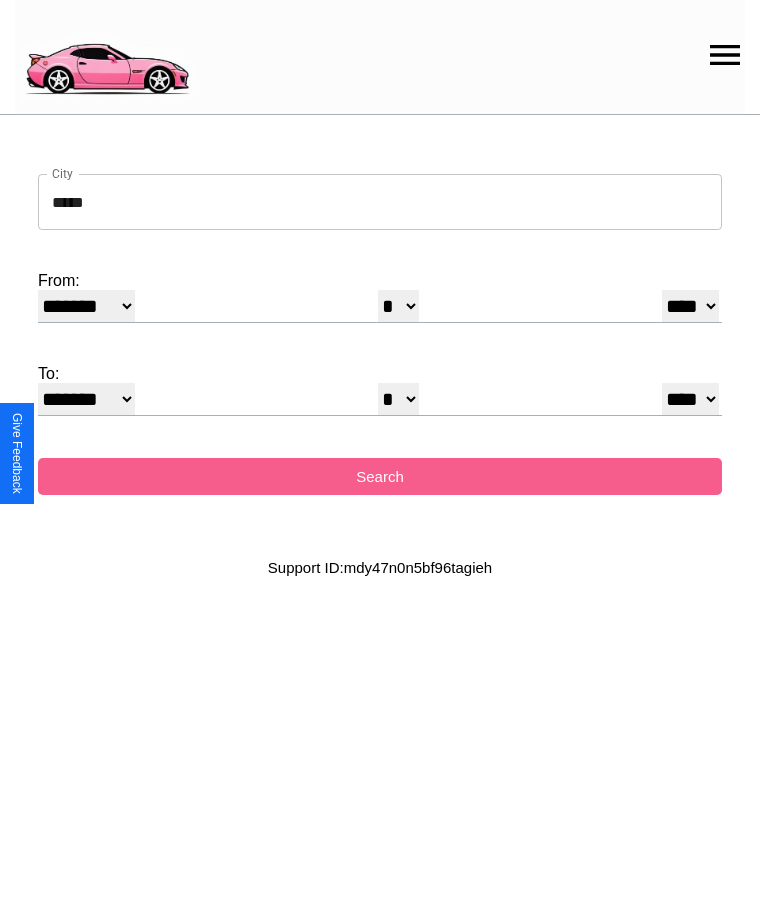 click on "******* ******** ***** ***** *** **** **** ****** ********* ******* ******** ********" at bounding box center [86, 306] 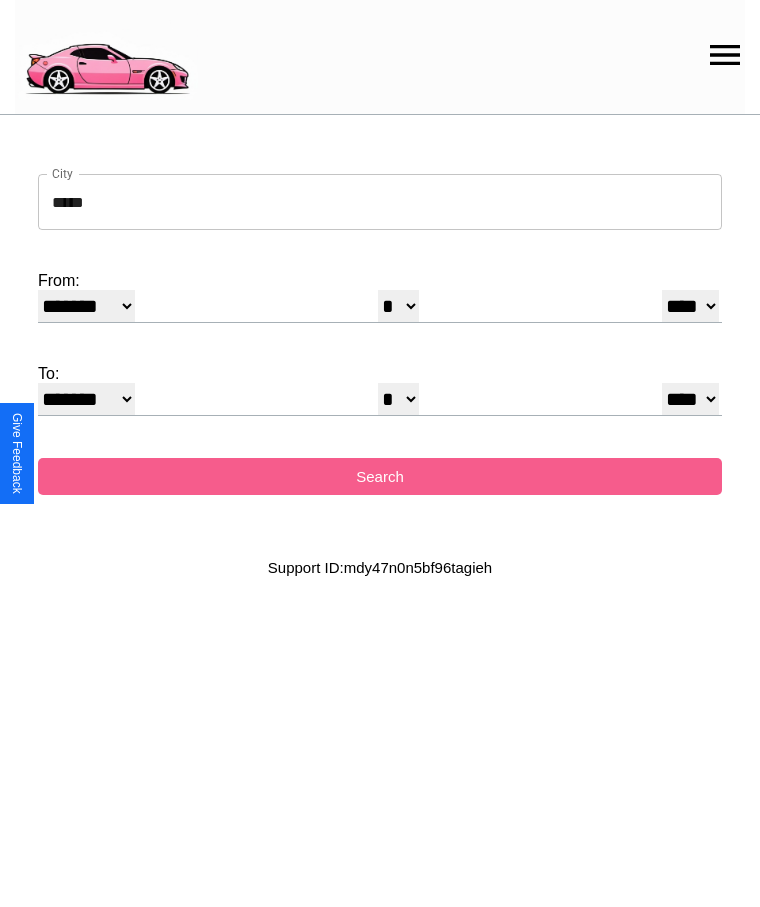 select on "*" 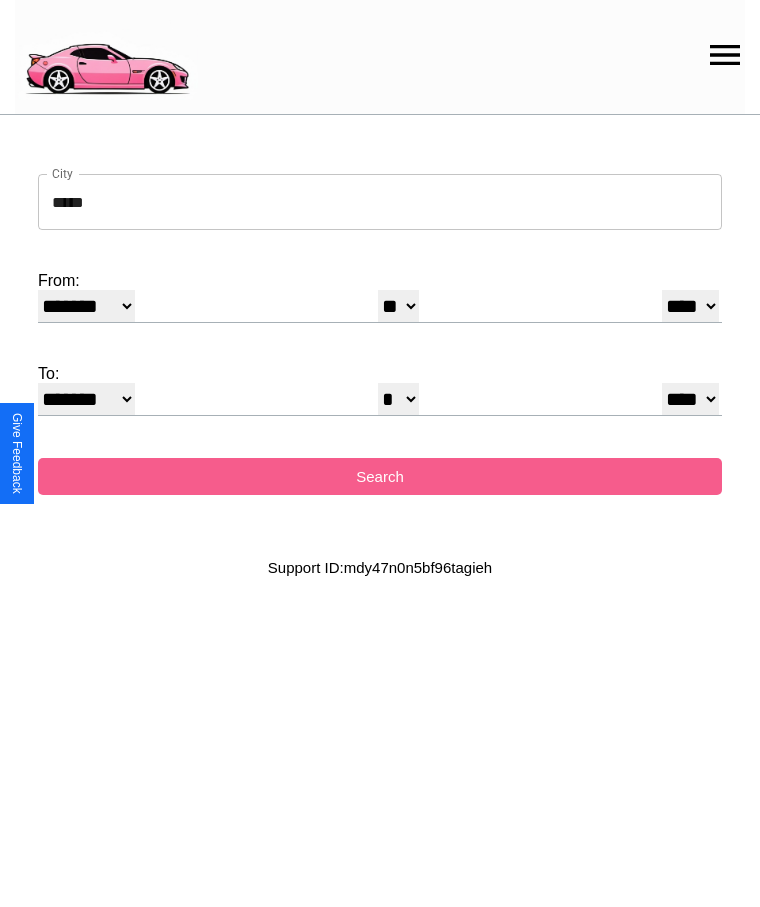 click on "**** **** **** **** **** **** **** **** **** ****" at bounding box center [690, 306] 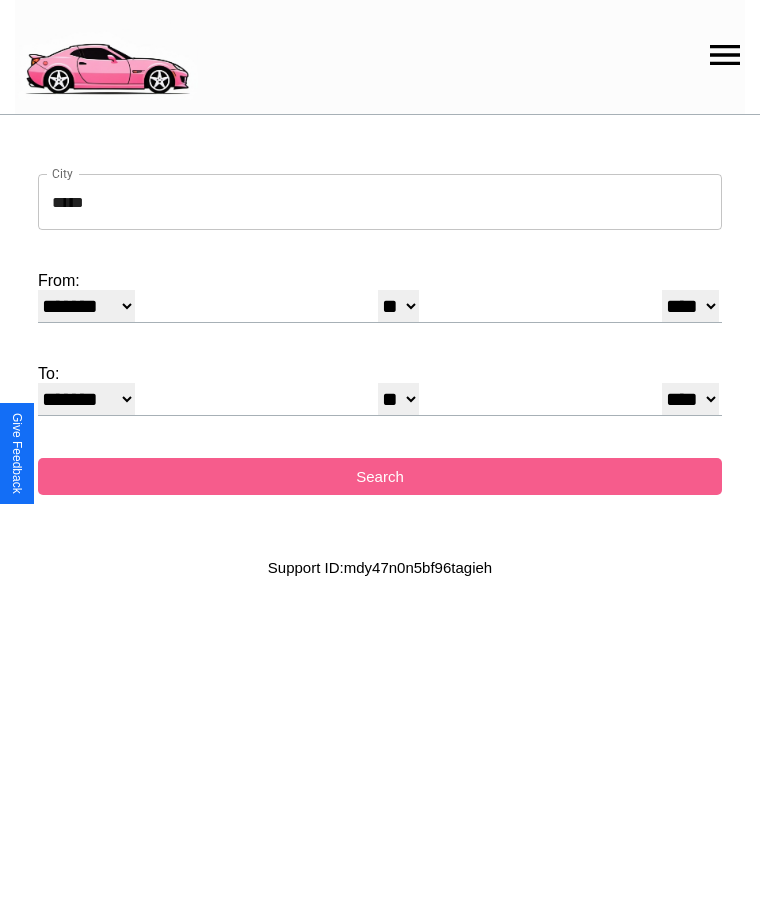 click on "******* ******** ***** ***** *** **** **** ****** ********* ******* ******** ********" at bounding box center [86, 399] 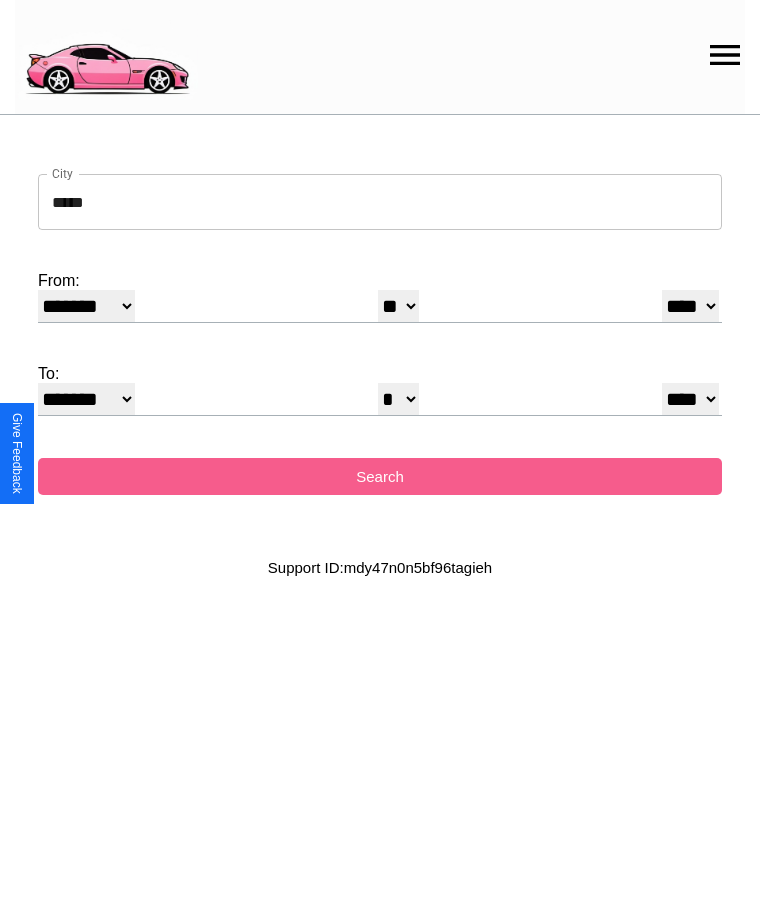 click on "* * * * * * * * * ** ** ** ** ** ** ** ** ** ** ** ** ** ** ** ** ** ** ** ** **" at bounding box center [398, 399] 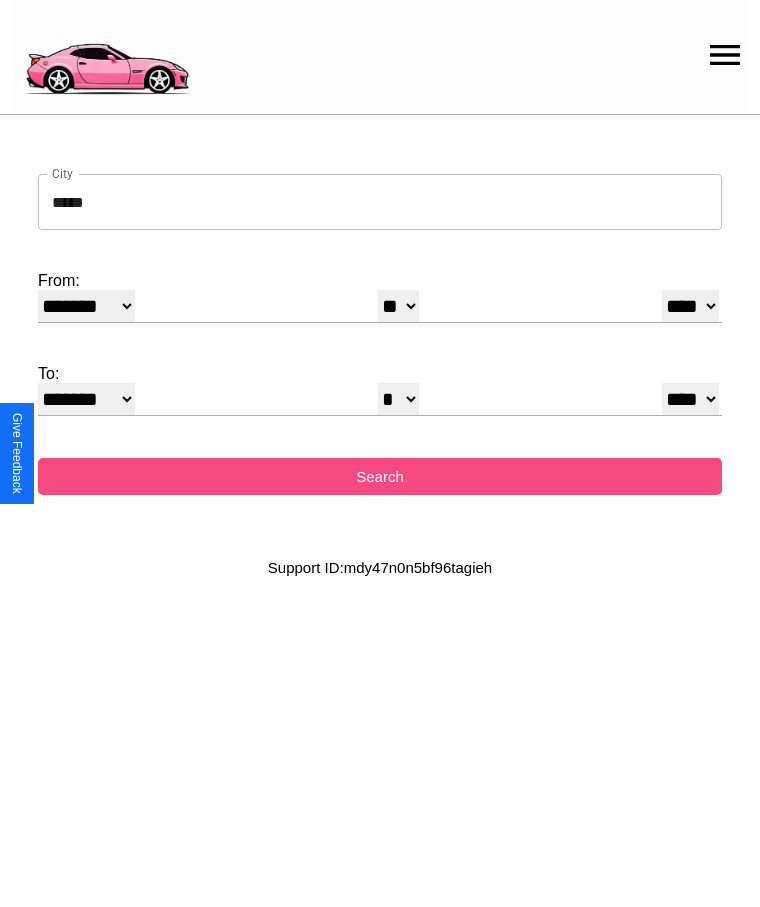 click on "Search" at bounding box center [380, 476] 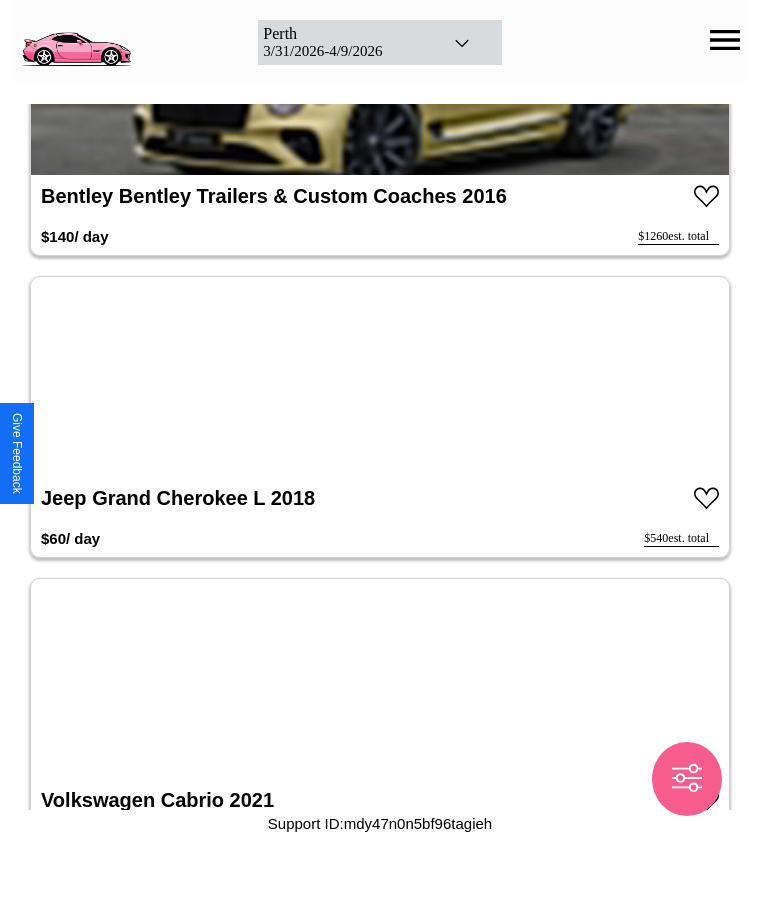 scroll, scrollTop: 120, scrollLeft: 0, axis: vertical 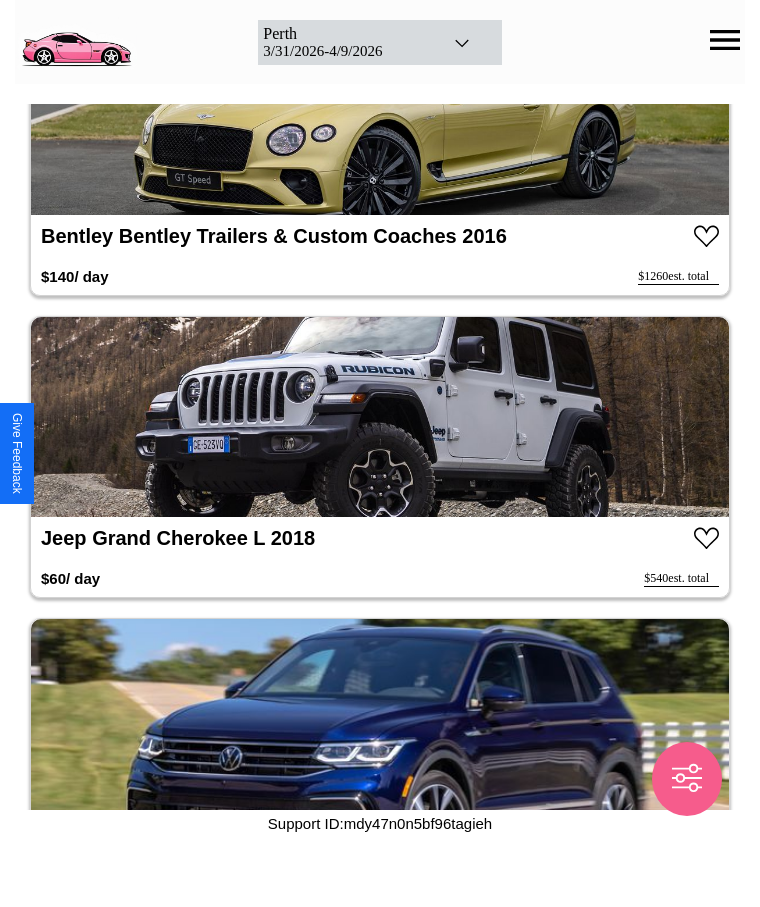 click at bounding box center (380, 417) 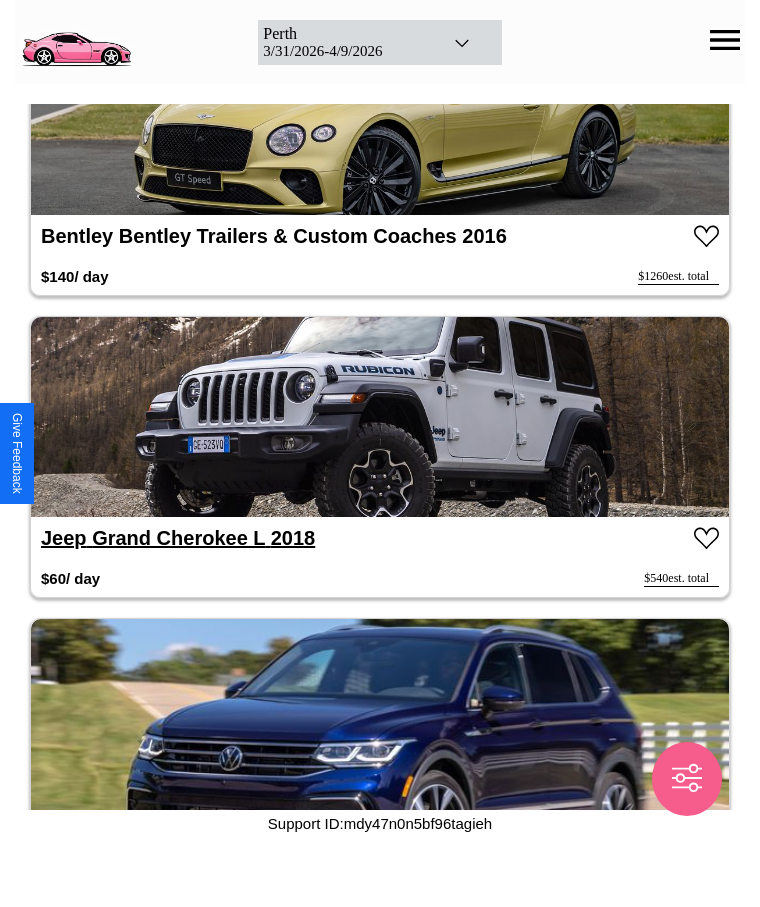click on "Jeep   Grand Cherokee L   2018" at bounding box center (178, 538) 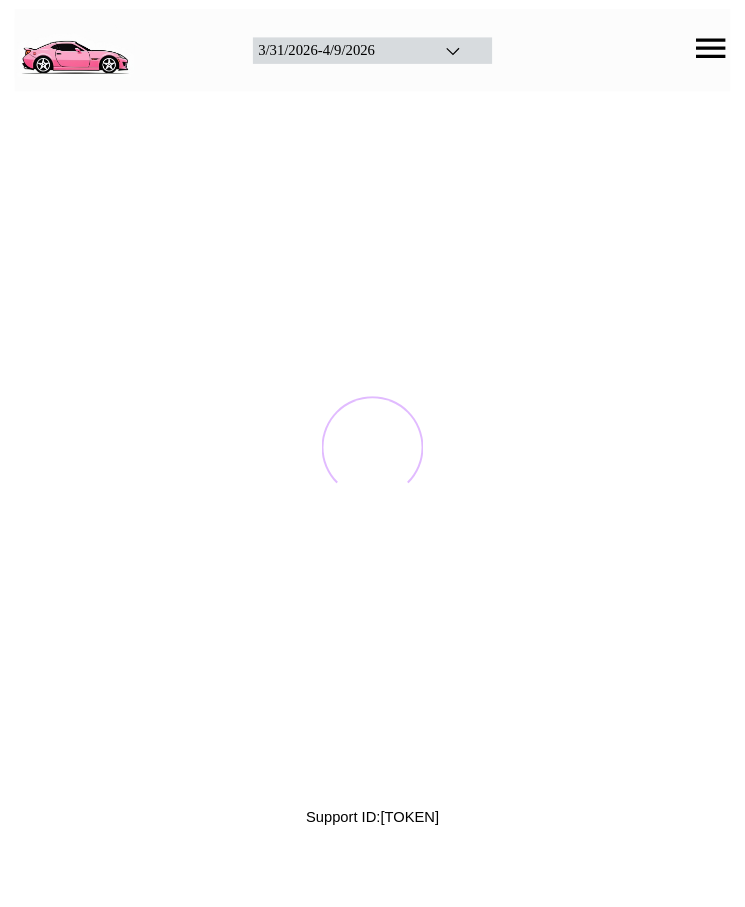 scroll, scrollTop: 0, scrollLeft: 0, axis: both 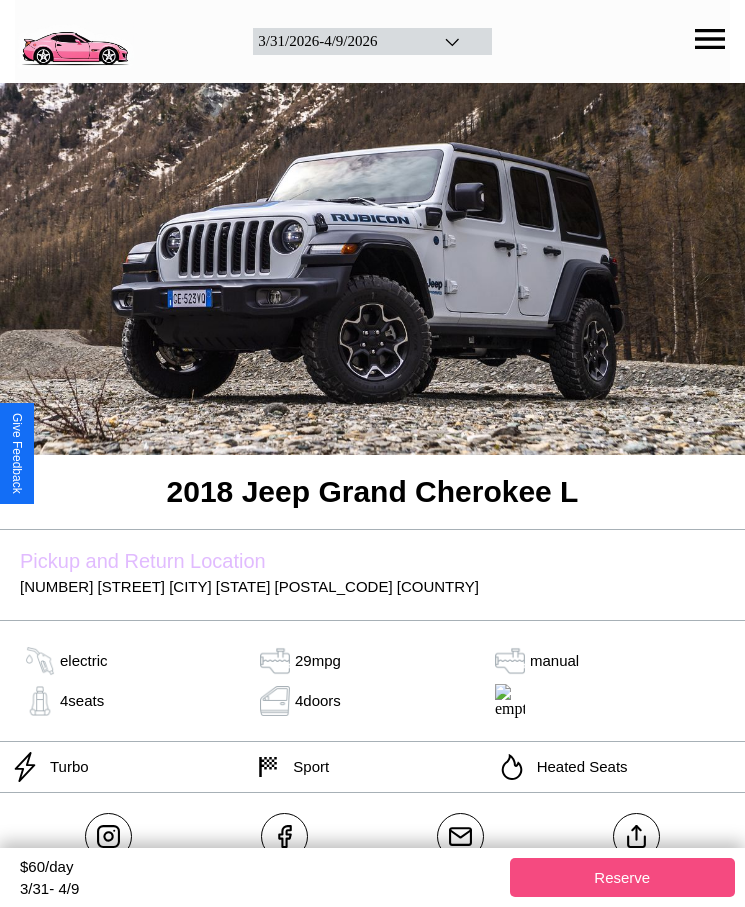 click on "Reserve" at bounding box center (623, 877) 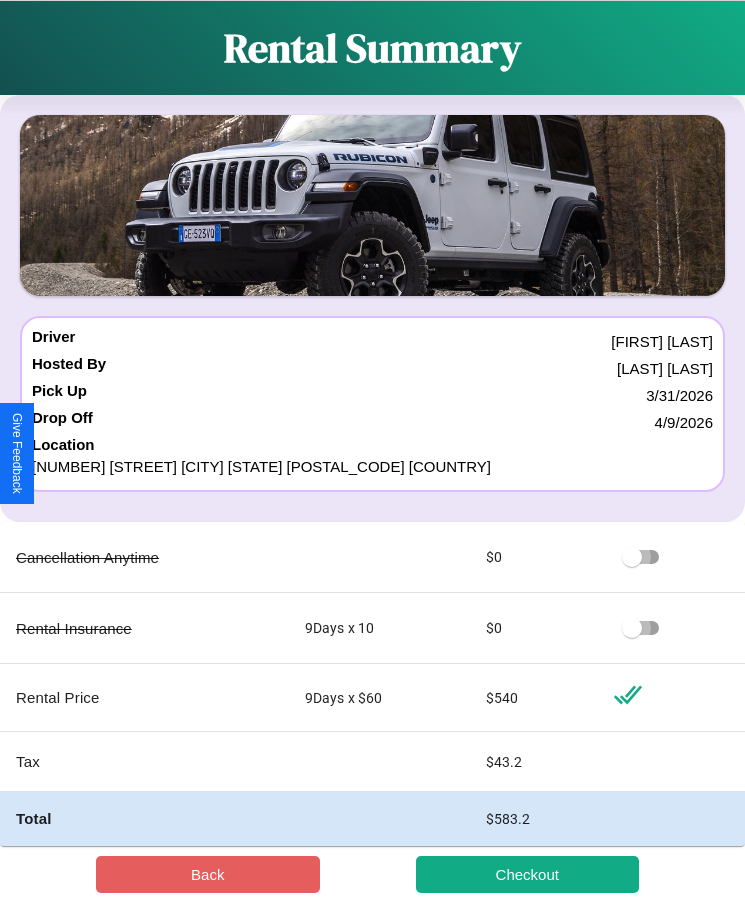 scroll, scrollTop: 23, scrollLeft: 0, axis: vertical 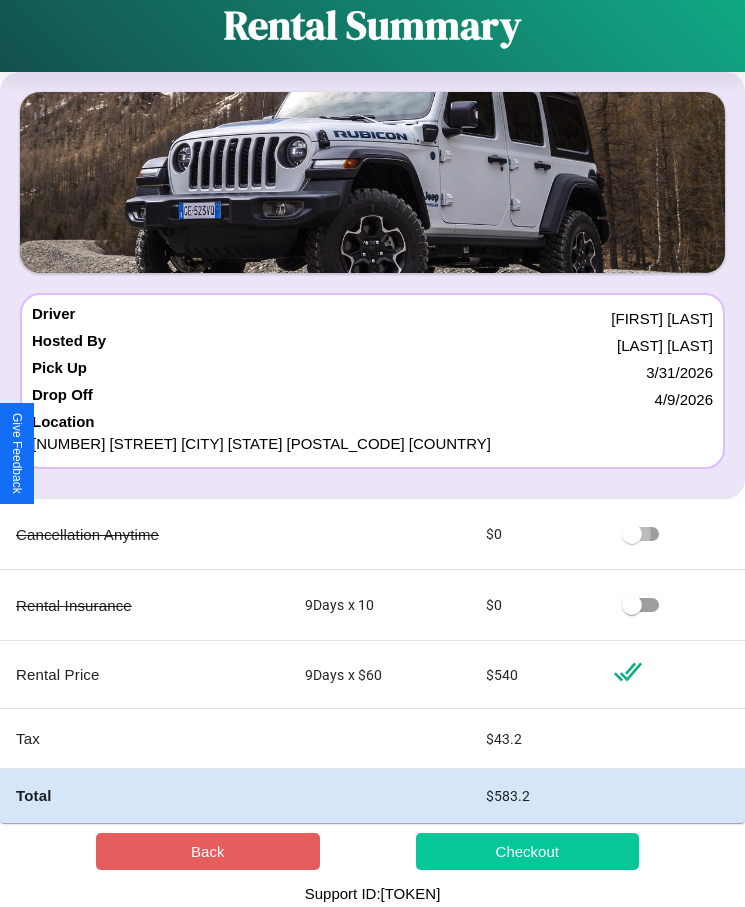 click on "Checkout" at bounding box center [528, 851] 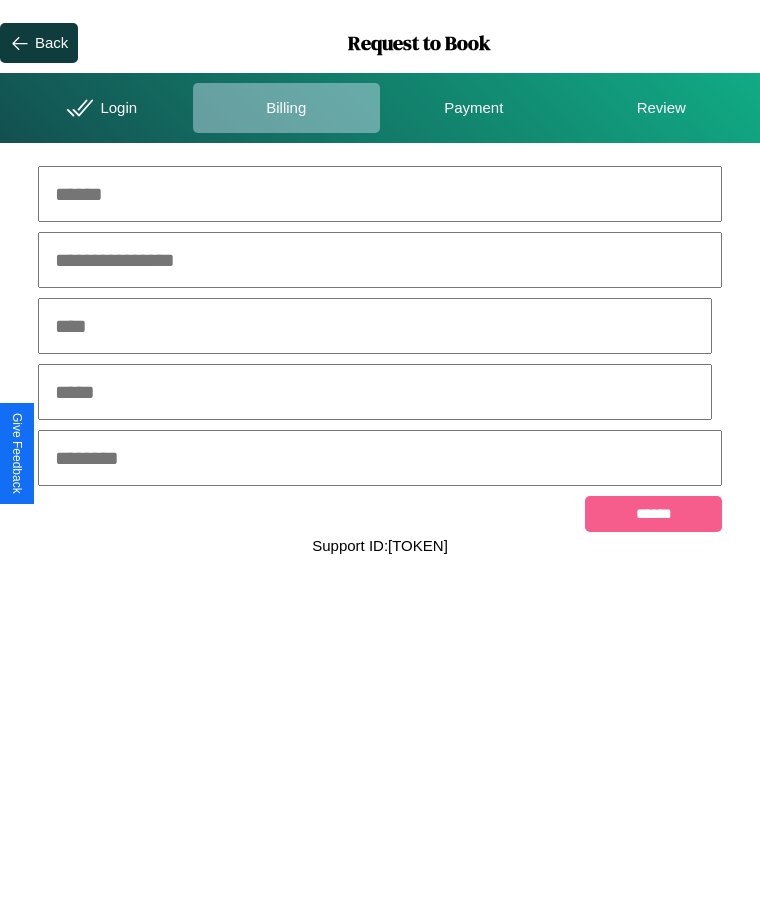 click at bounding box center (380, 194) 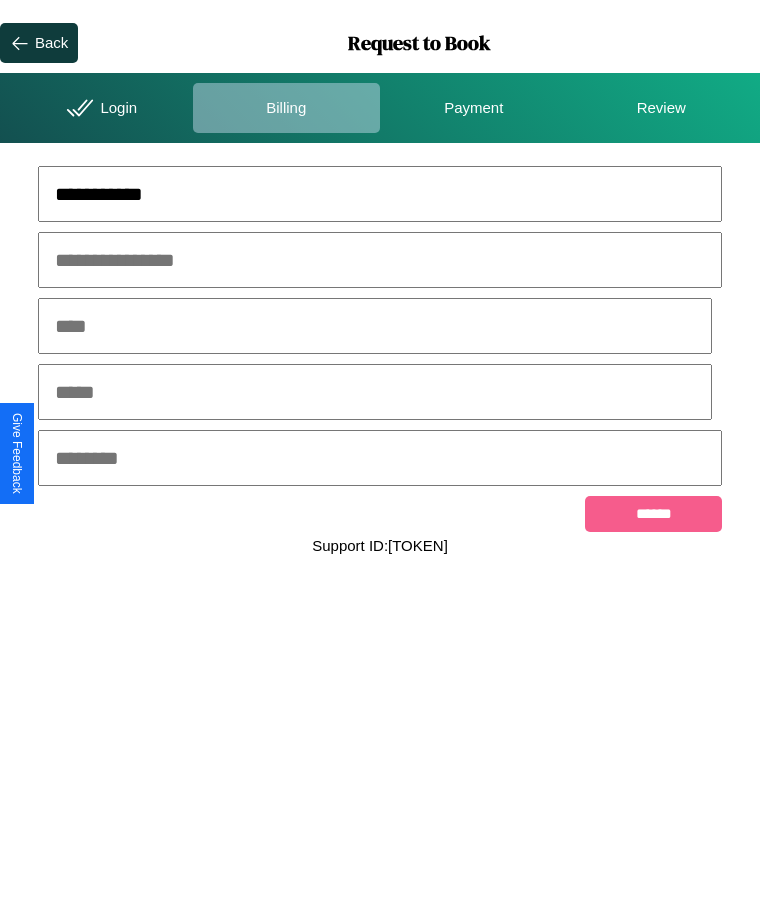 type on "**********" 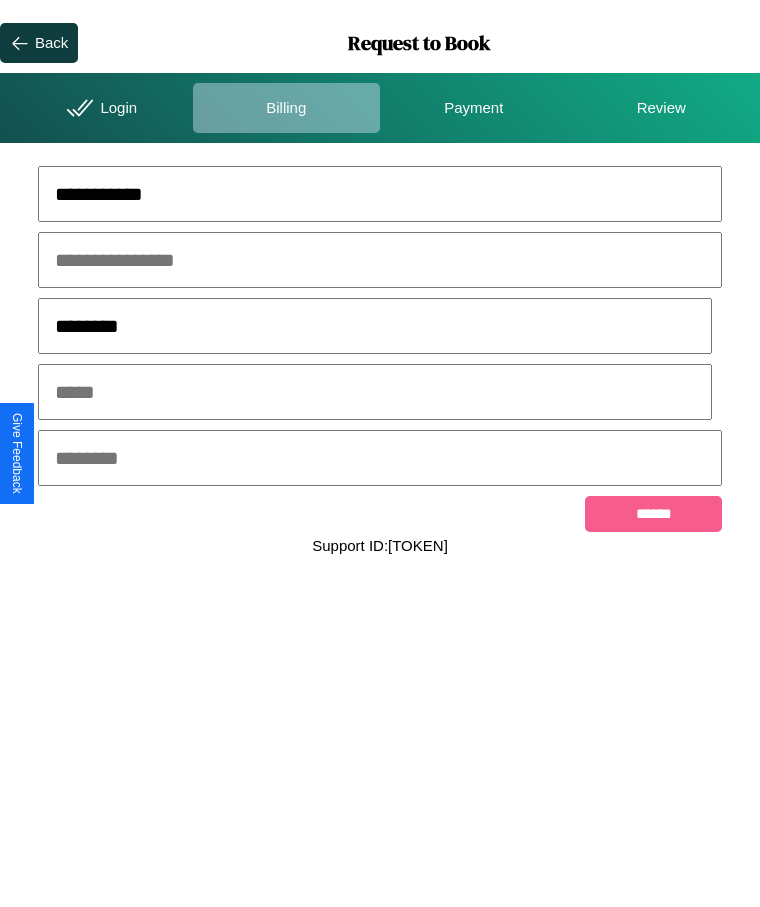 type on "********" 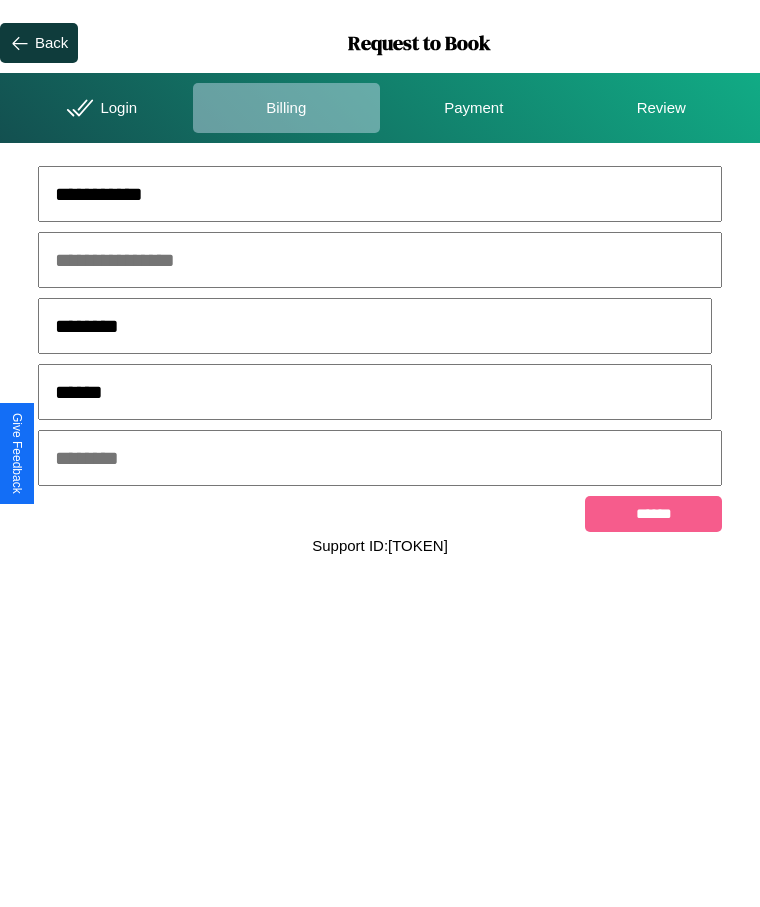 type on "******" 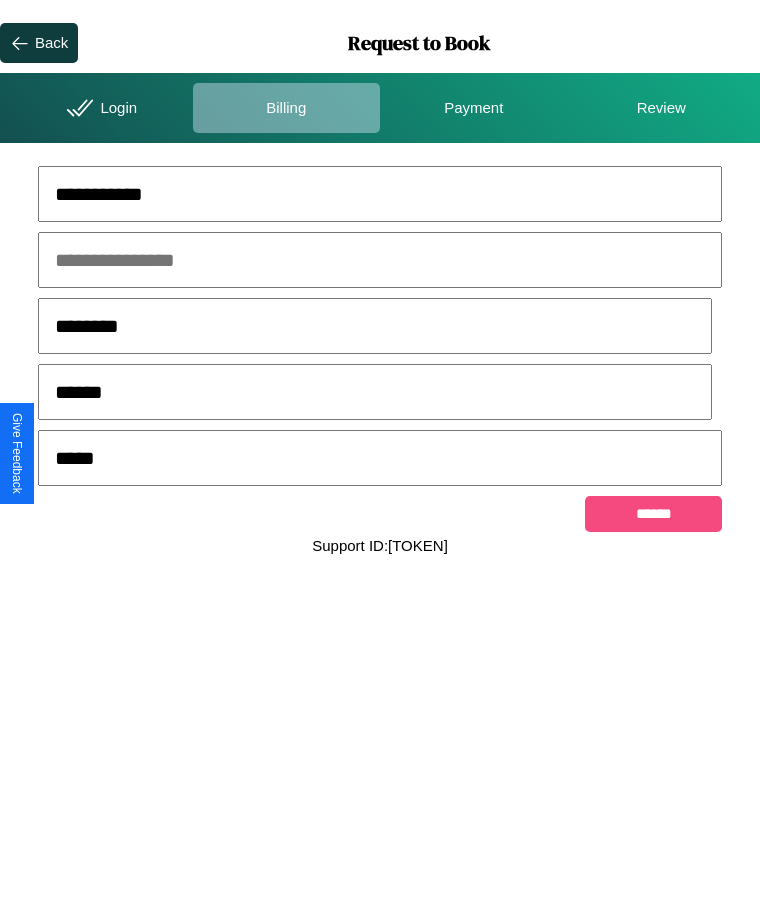 type on "*****" 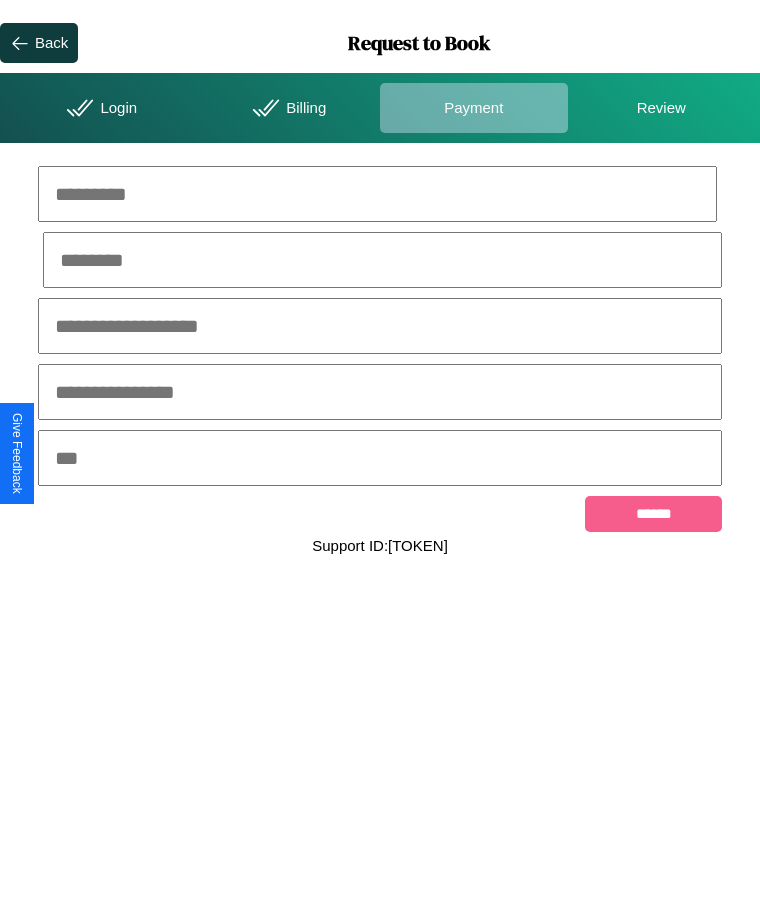 click at bounding box center [377, 194] 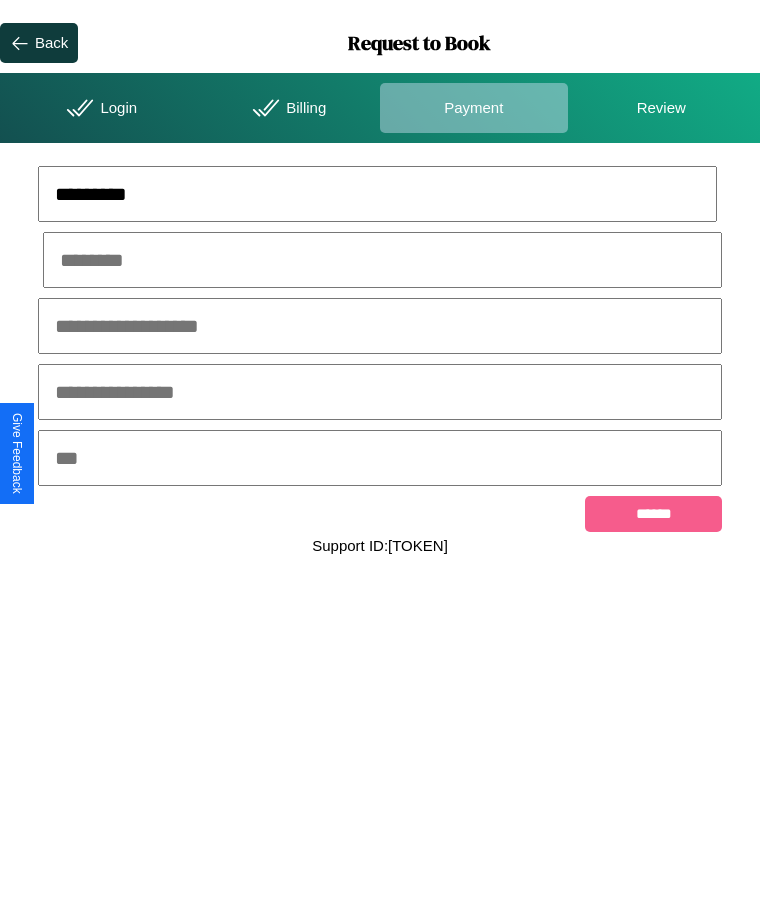 type on "*********" 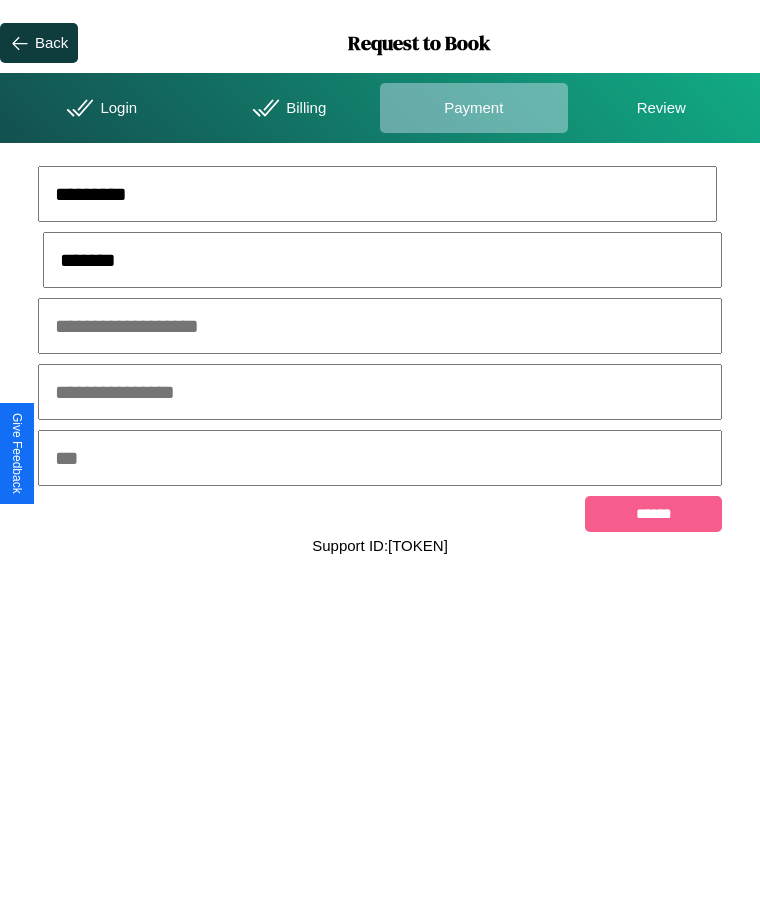 type on "*******" 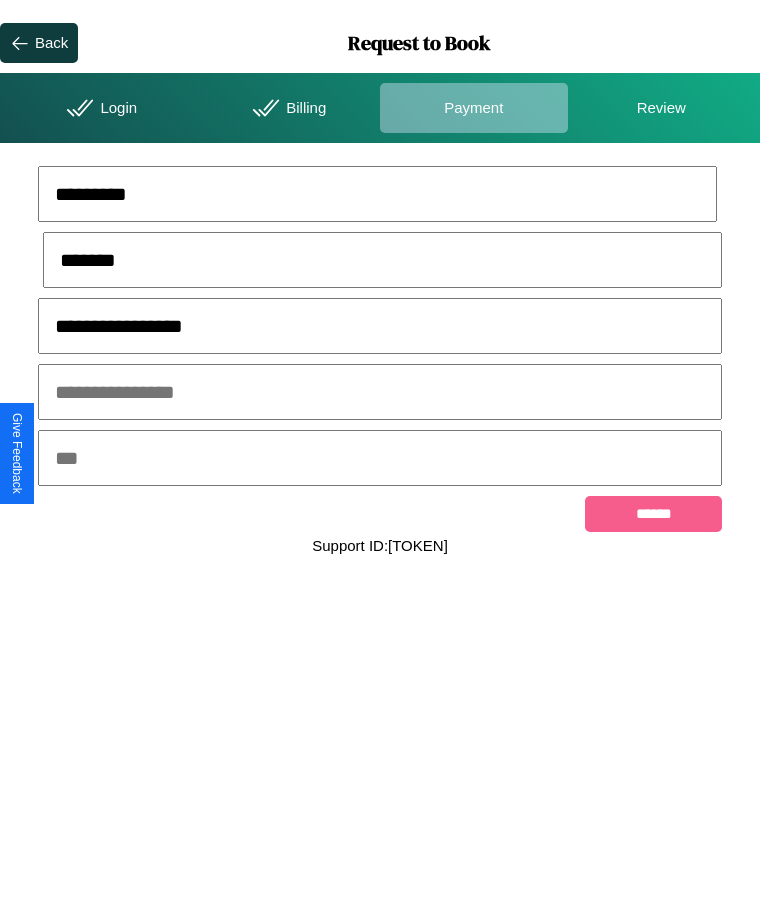 type on "**********" 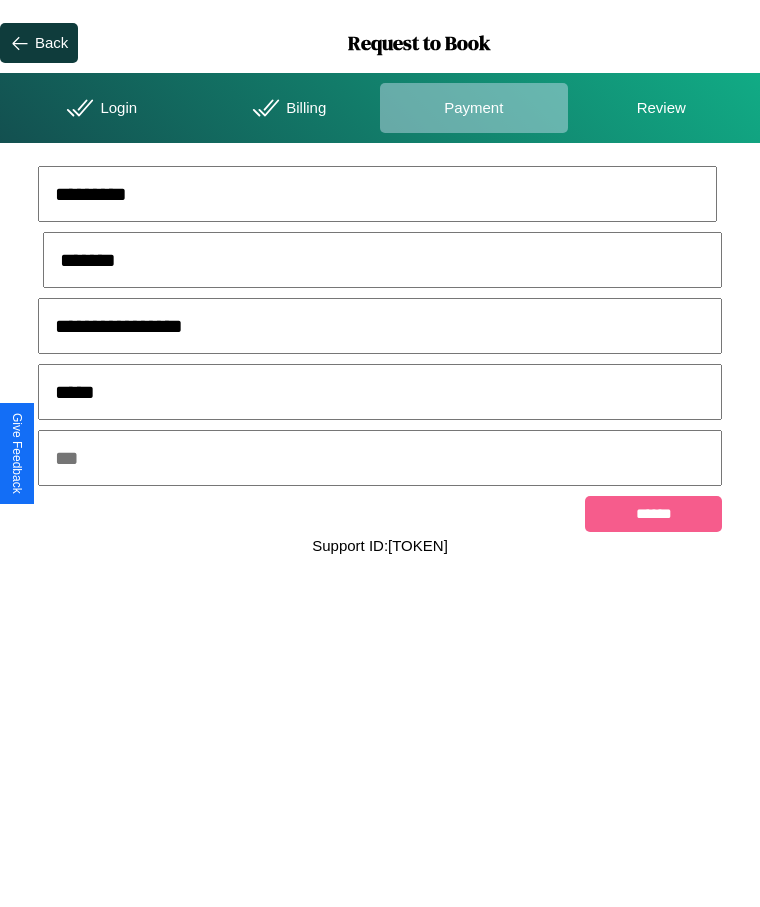 type on "*****" 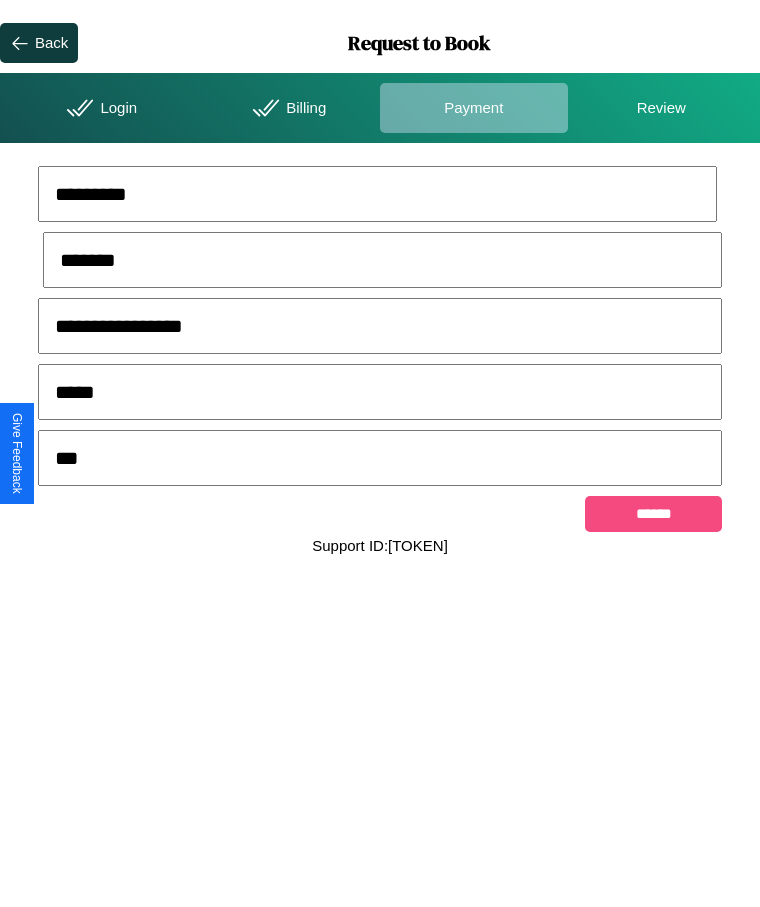 type on "***" 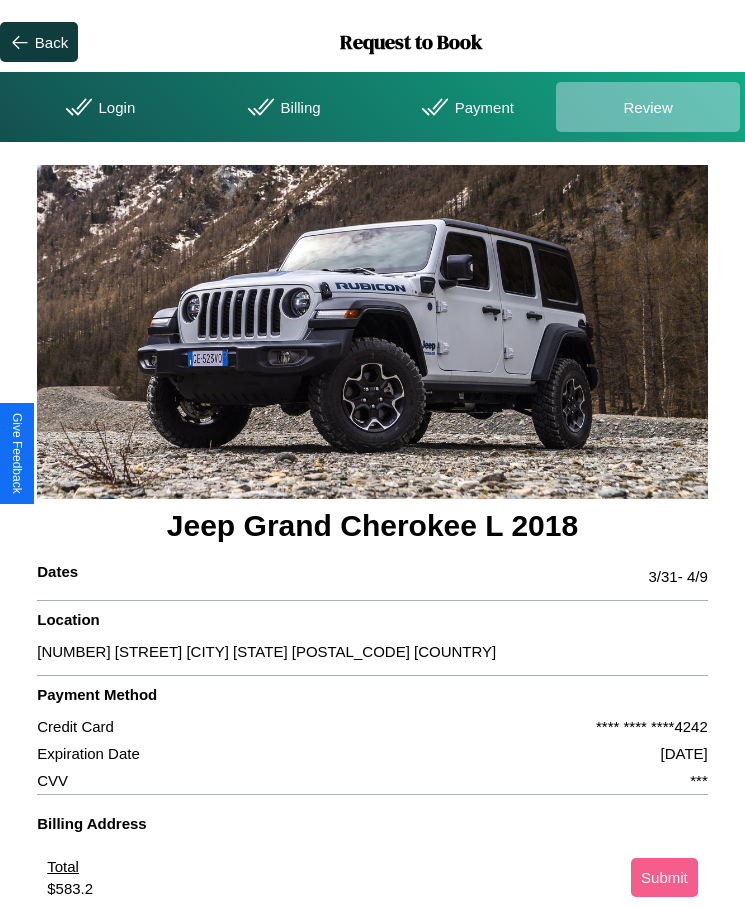 scroll, scrollTop: 2, scrollLeft: 0, axis: vertical 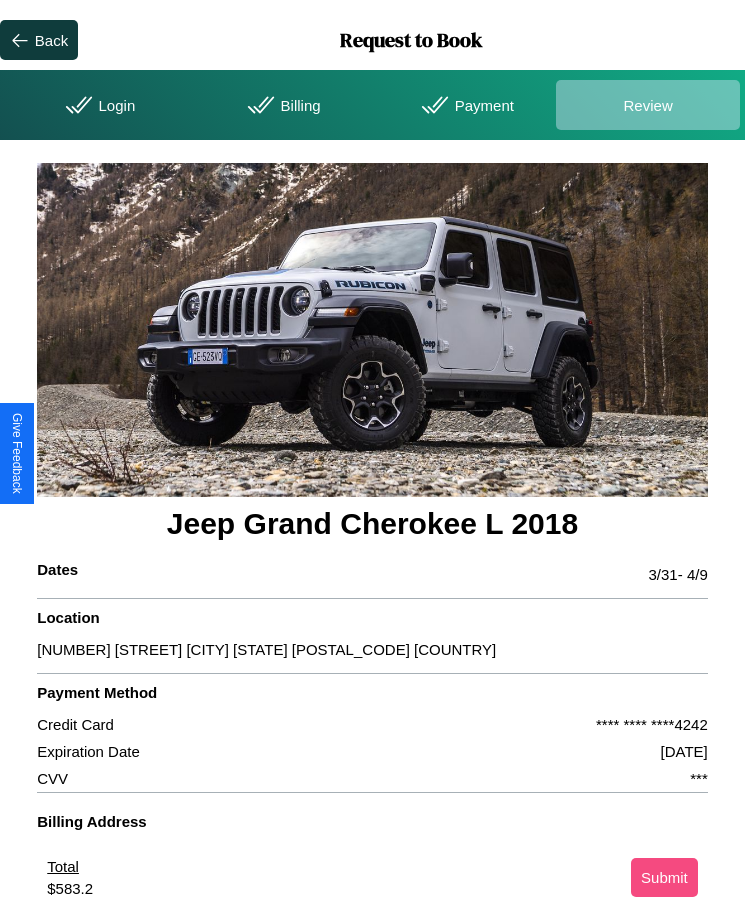 click on "Submit" at bounding box center (664, 877) 